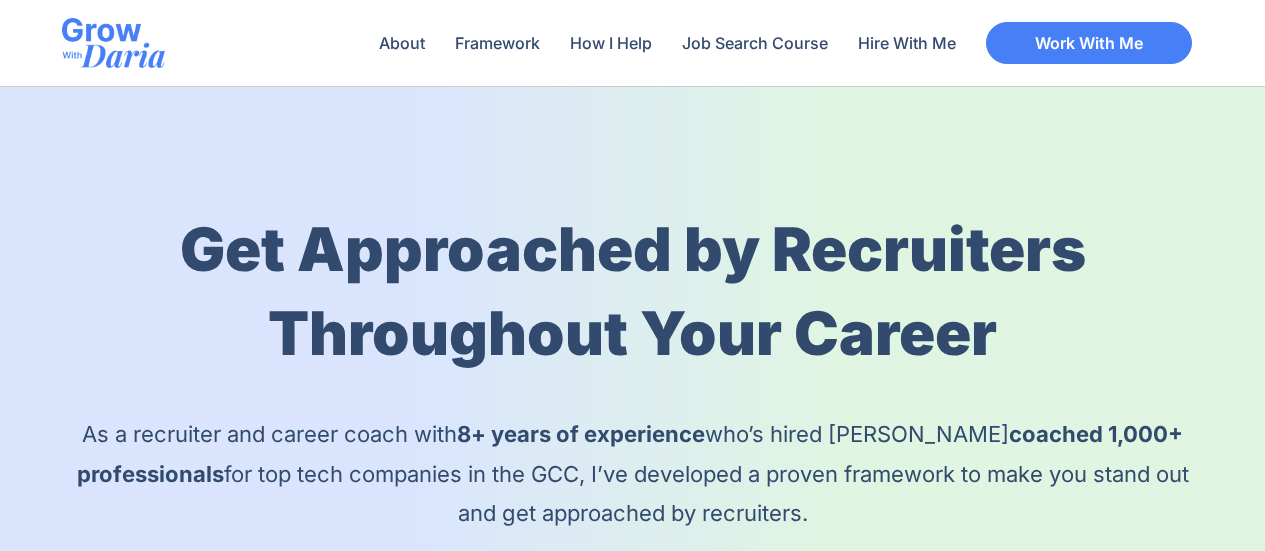 scroll, scrollTop: 0, scrollLeft: 0, axis: both 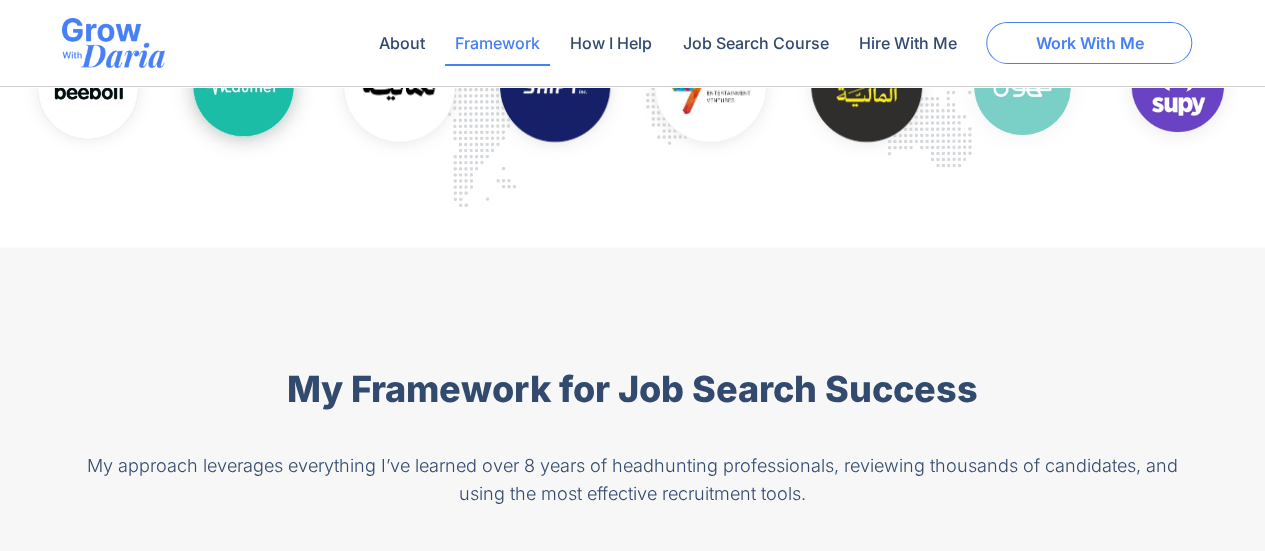 click on "Work With Me" 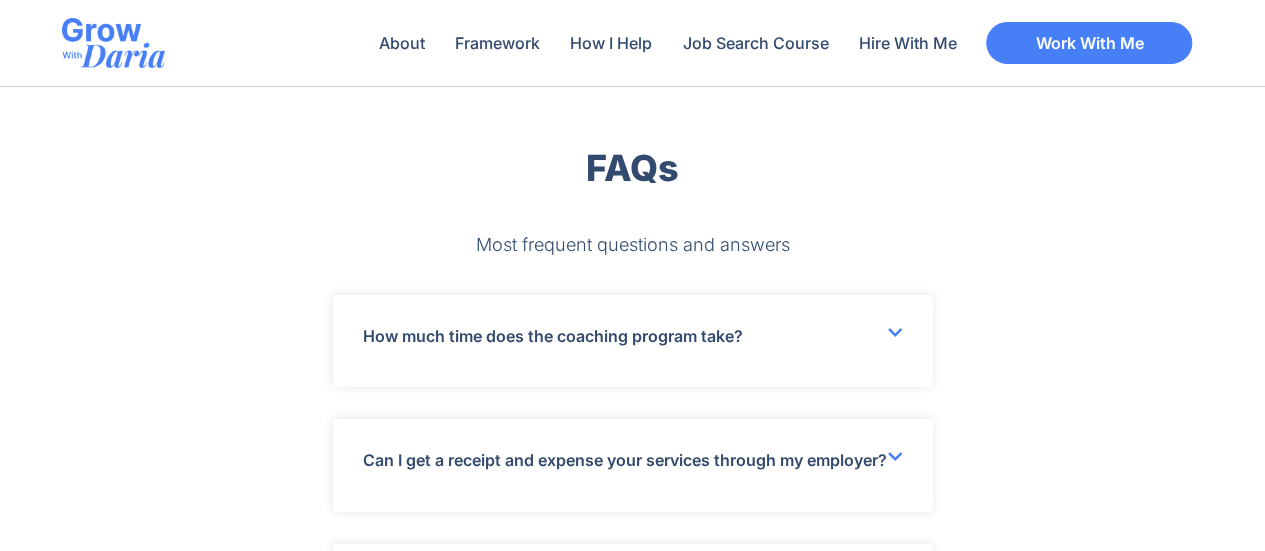 scroll, scrollTop: 5464, scrollLeft: 0, axis: vertical 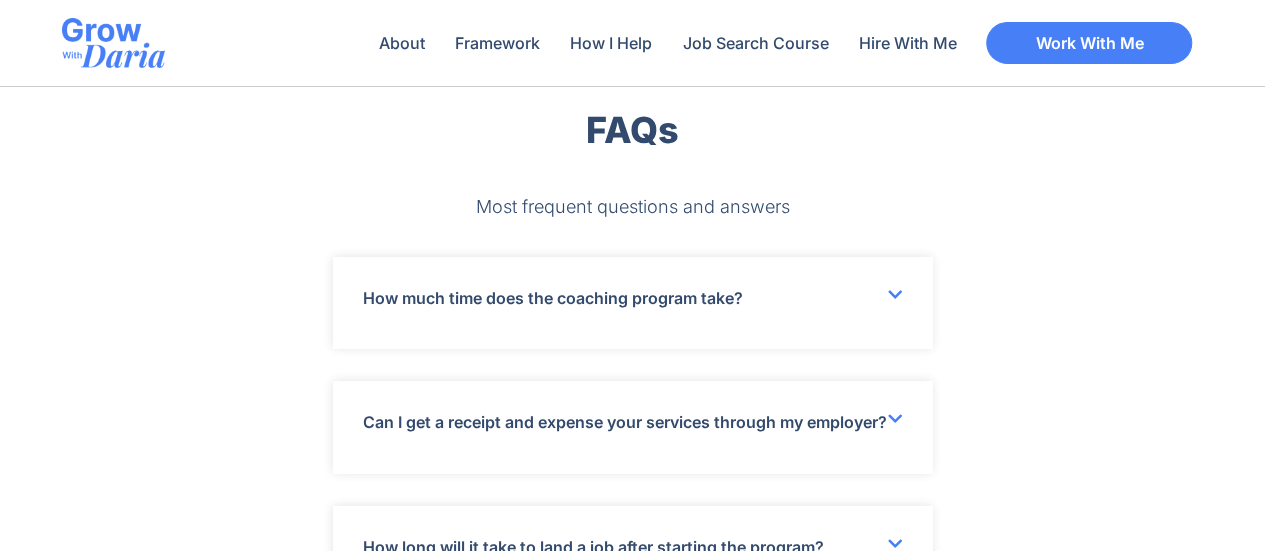 click on "How much time does the coaching program take?" at bounding box center [633, 302] 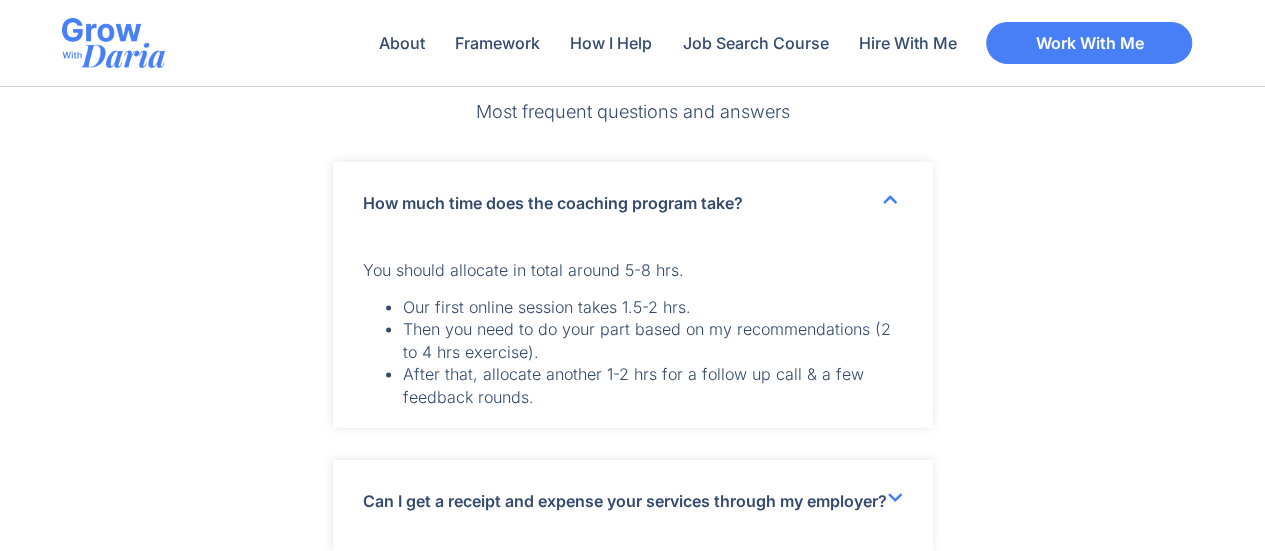 scroll, scrollTop: 5744, scrollLeft: 0, axis: vertical 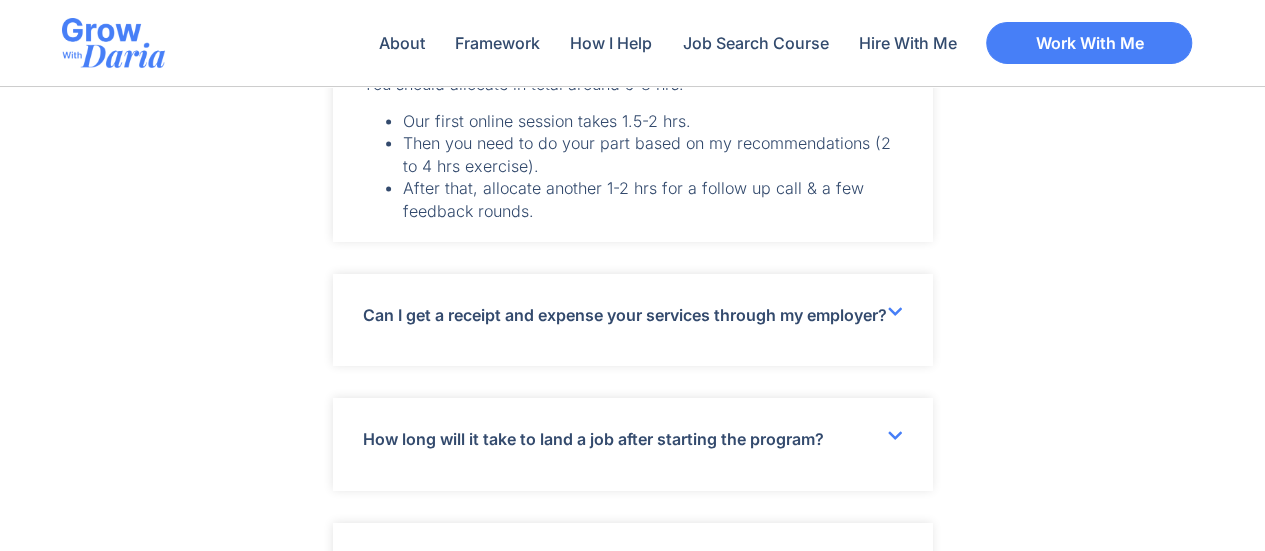 click on "Can I get a receipt and expense your services through my employer?" at bounding box center [625, 315] 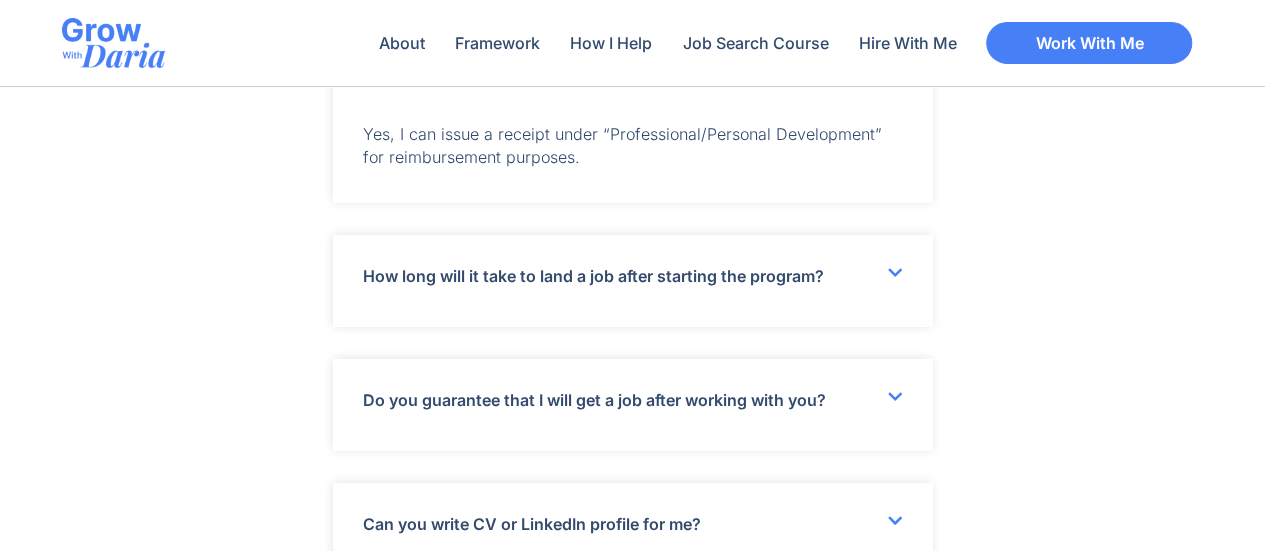 scroll, scrollTop: 6064, scrollLeft: 0, axis: vertical 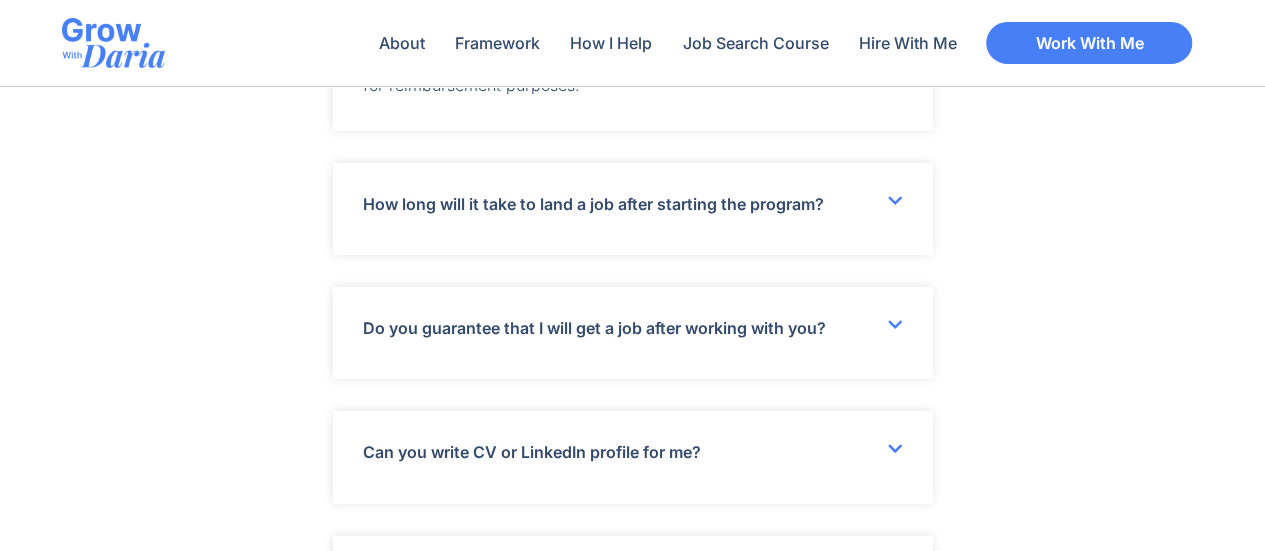 click on "How long will it take to land a job after starting the program?" at bounding box center (633, 209) 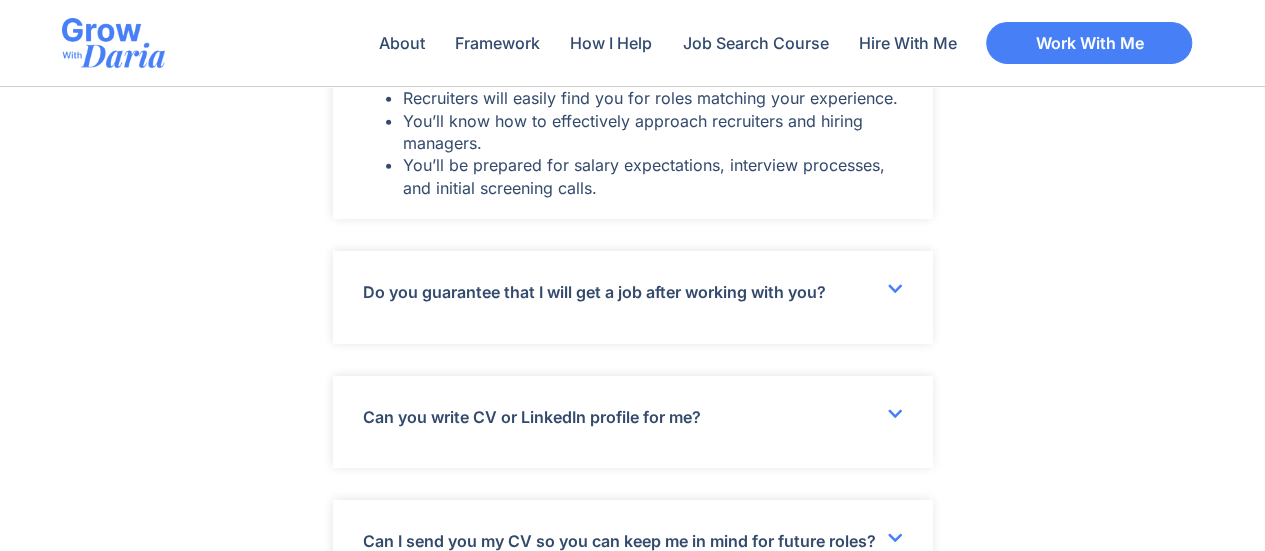 scroll, scrollTop: 6344, scrollLeft: 0, axis: vertical 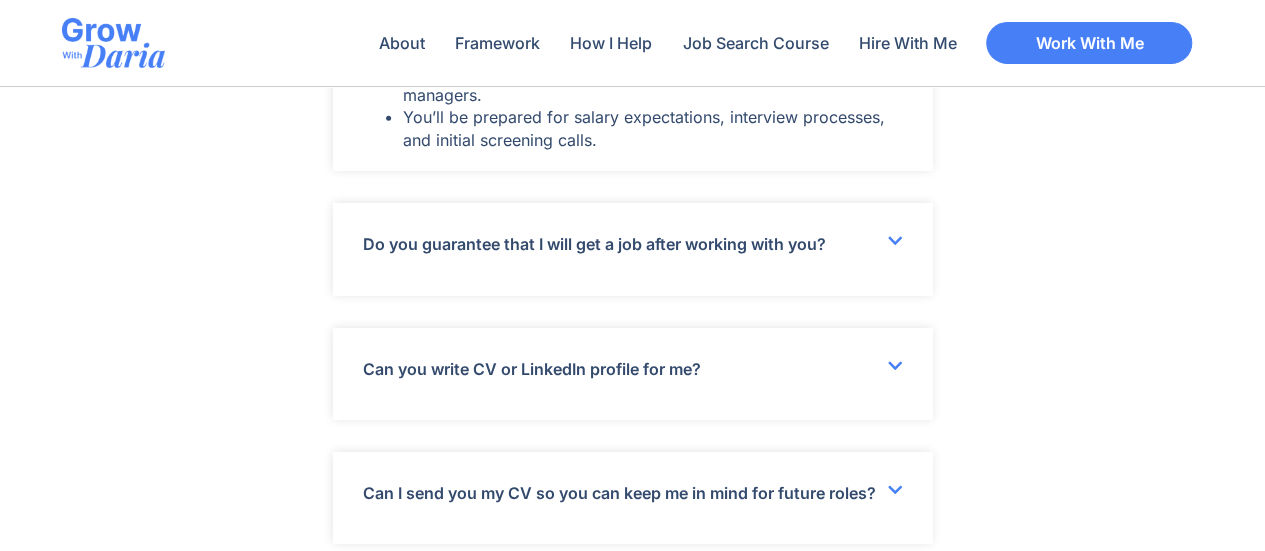 click on "Do you guarantee that I will get a job after working with you?" at bounding box center (633, 249) 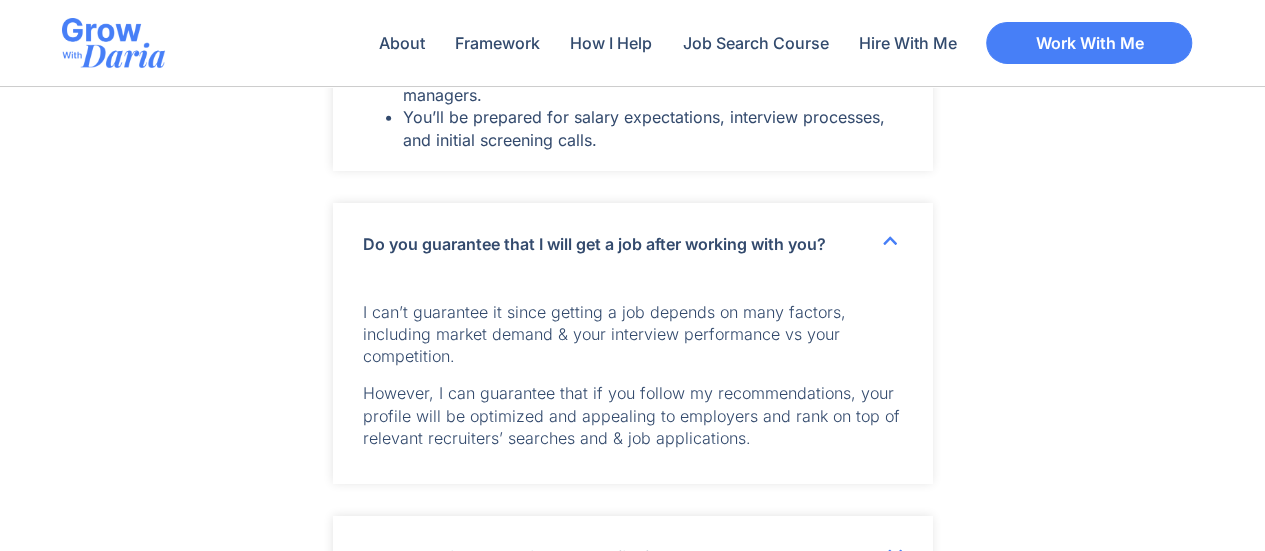 click on "Do you guarantee that I will get a job after working with you?" at bounding box center [633, 244] 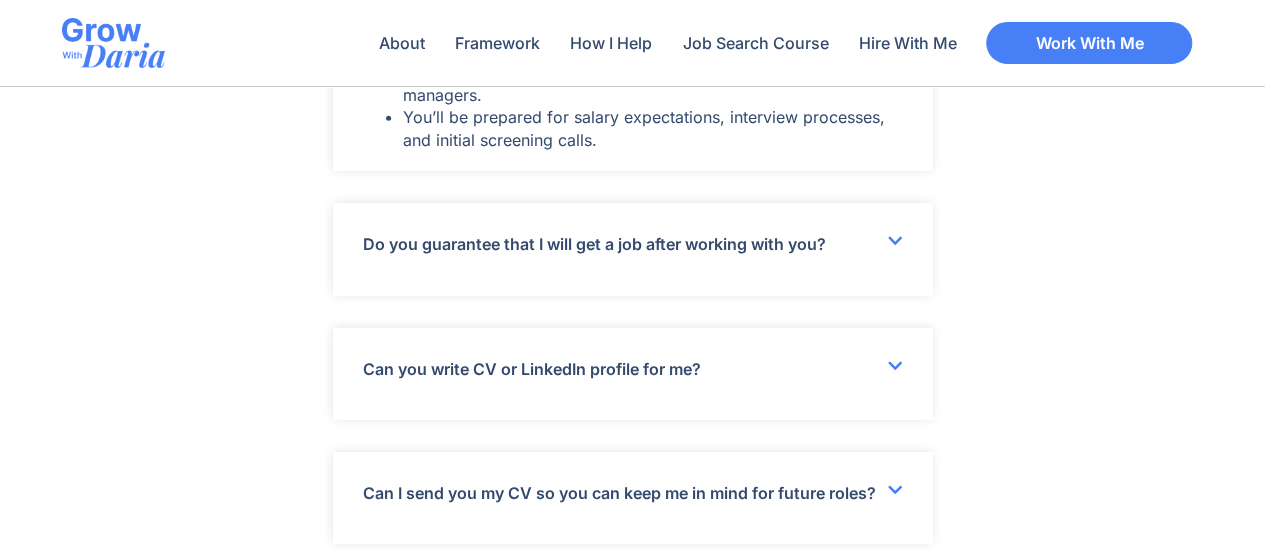 click on "Can you write CV or LinkedIn profile for me?" at bounding box center (633, 374) 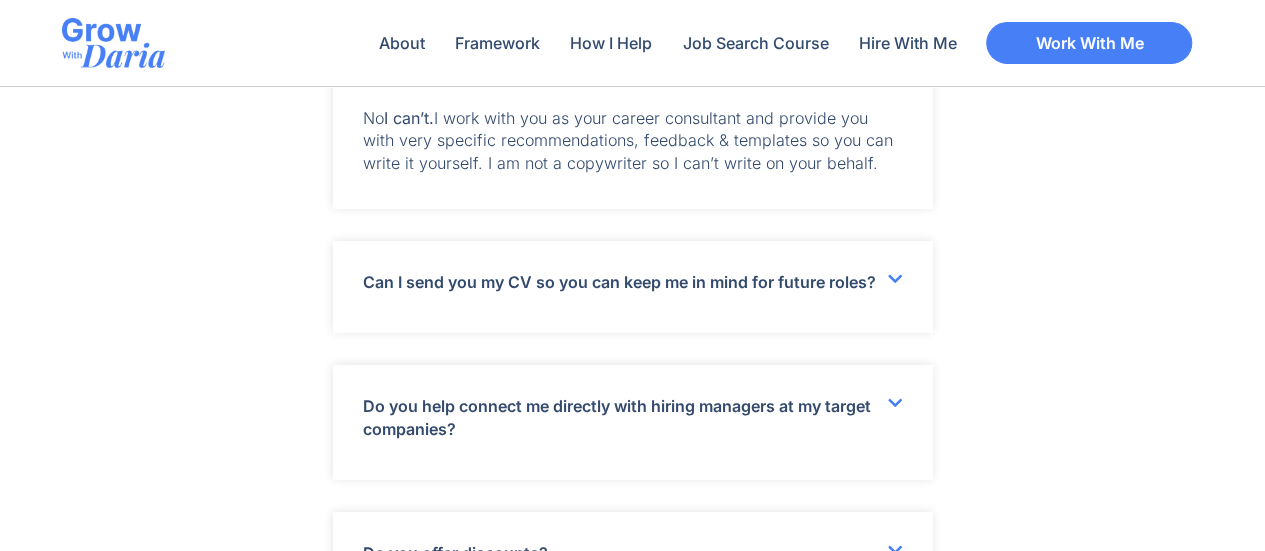 scroll, scrollTop: 6664, scrollLeft: 0, axis: vertical 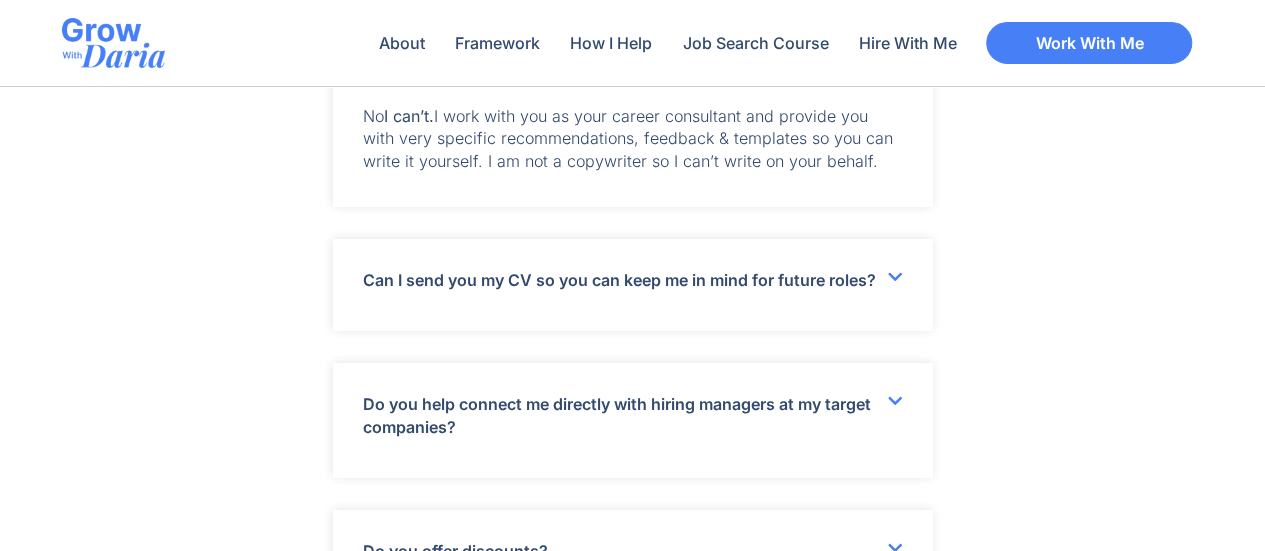 click on "Can I send you my CV so you can keep me in mind for future roles?" at bounding box center (619, 280) 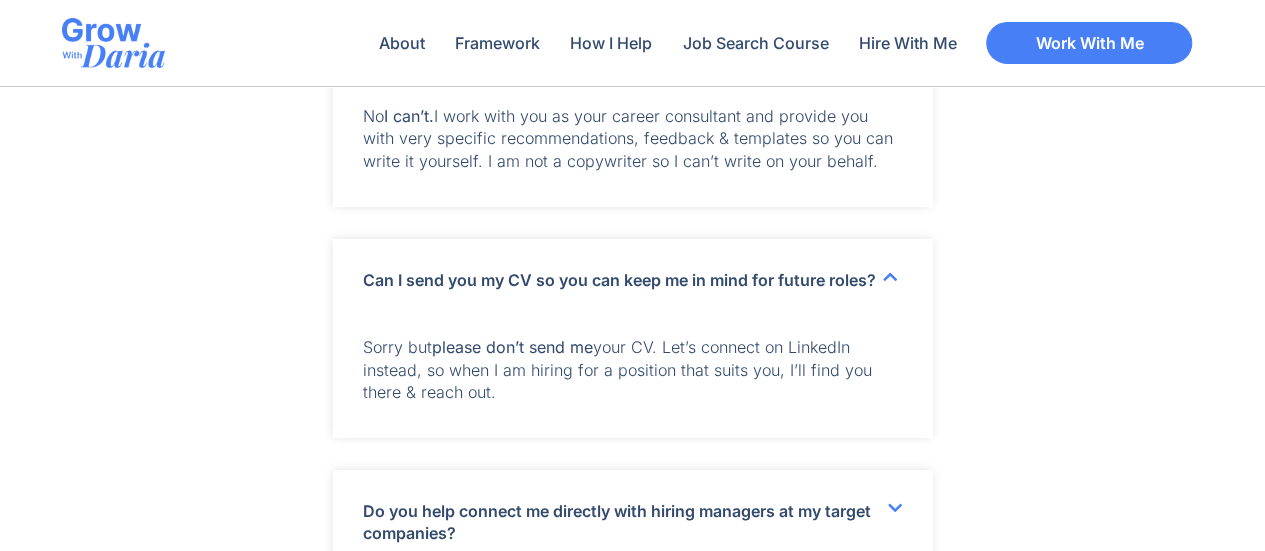 click on "Can I send you my CV so you can keep me in mind for future roles?" at bounding box center (619, 280) 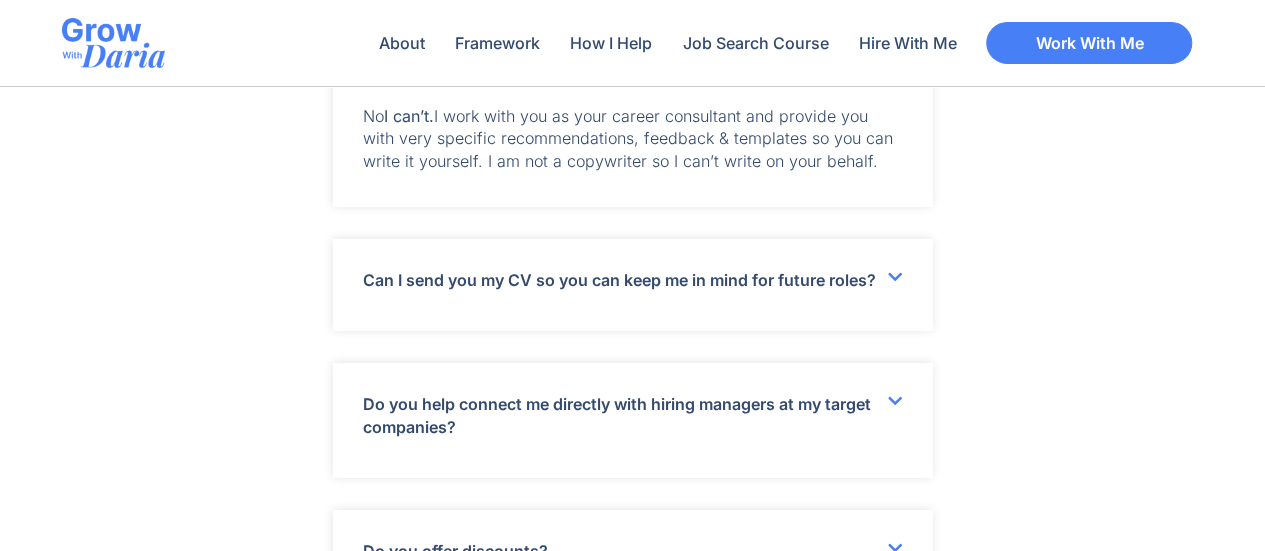 click on "Do you help connect me directly with hiring managers at my target companies?" at bounding box center [633, 420] 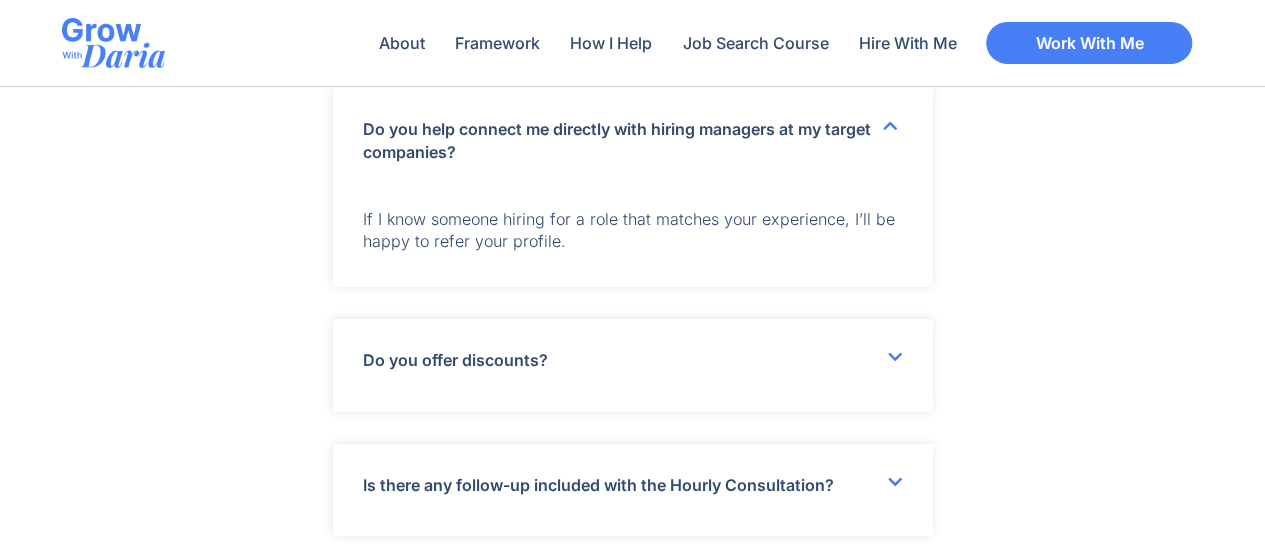 scroll, scrollTop: 6984, scrollLeft: 0, axis: vertical 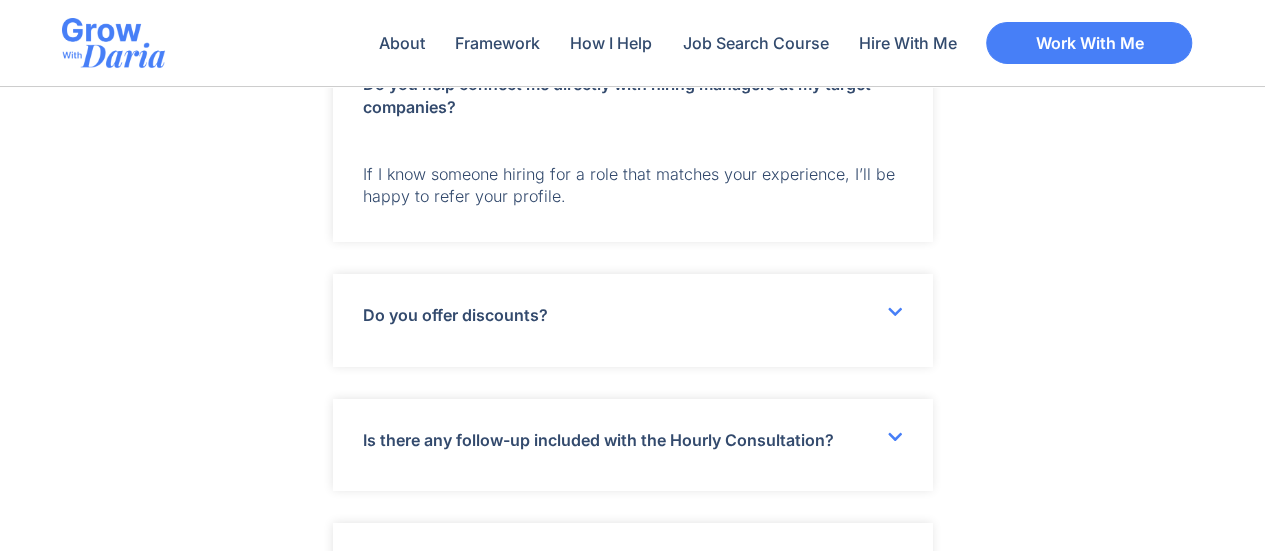 click on "Do you offer discounts?" at bounding box center (633, 320) 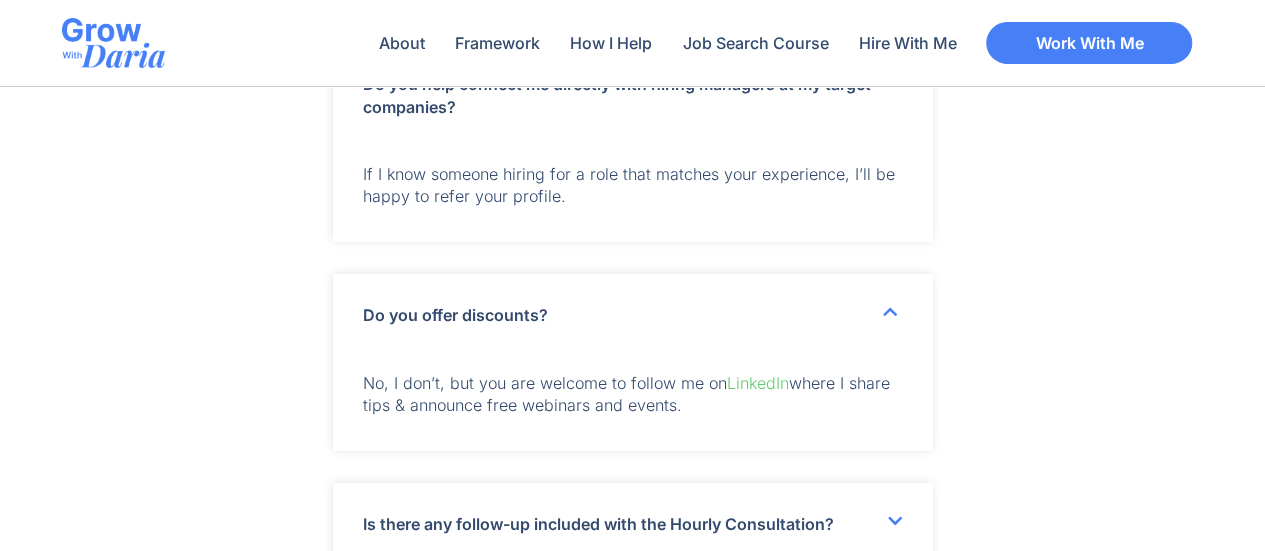 click on "Do you offer discounts?" at bounding box center (633, 315) 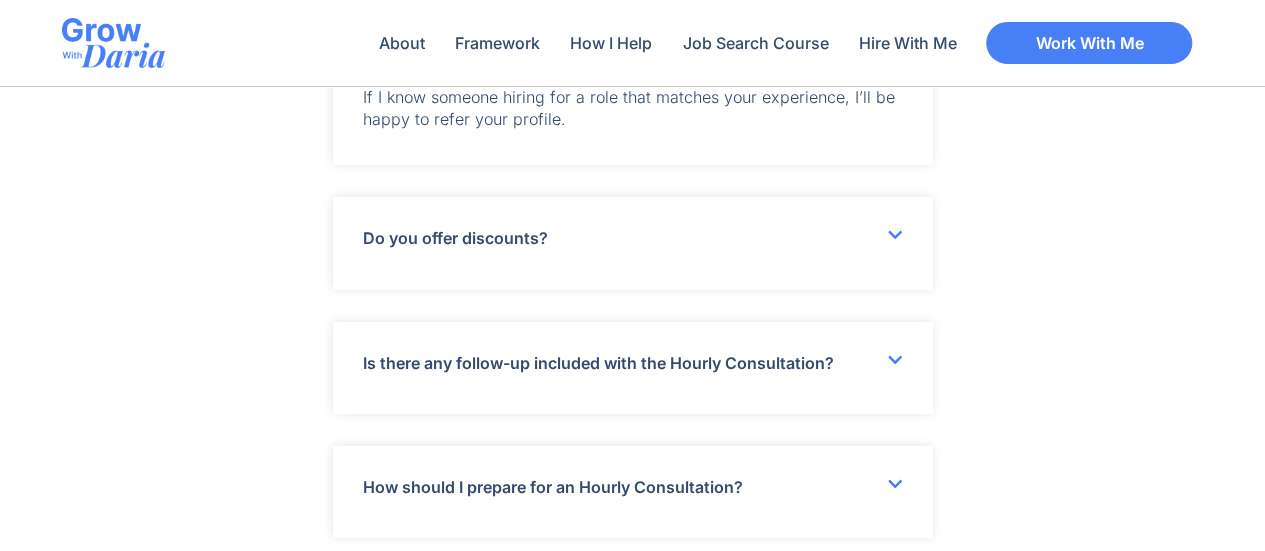 scroll, scrollTop: 7064, scrollLeft: 0, axis: vertical 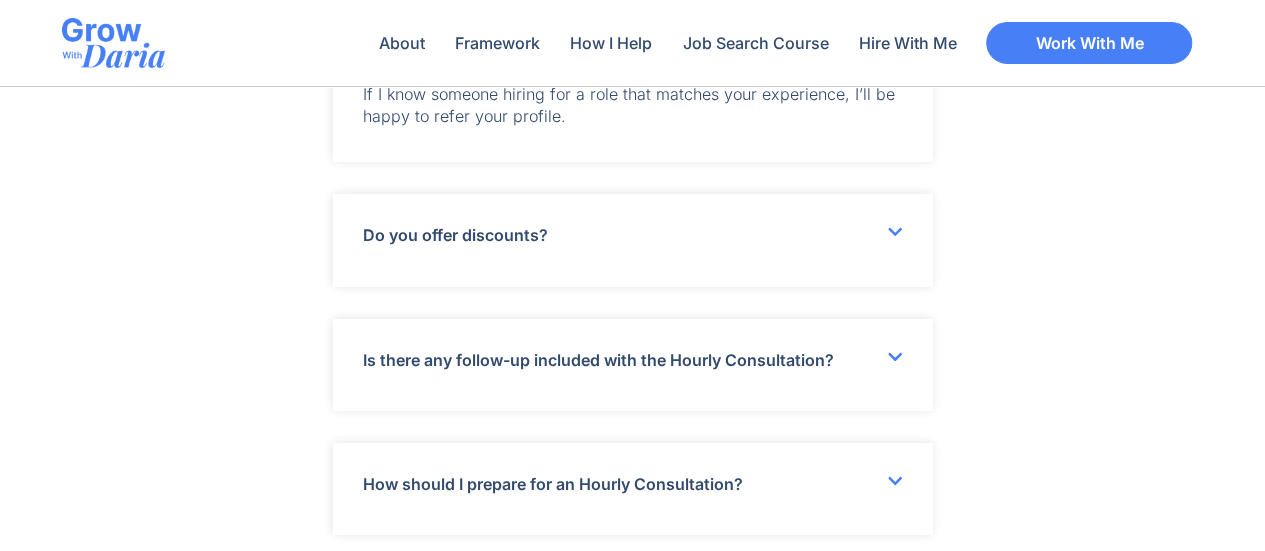 click on "Is there any follow-up included with the Hourly Consultation?" at bounding box center [598, 360] 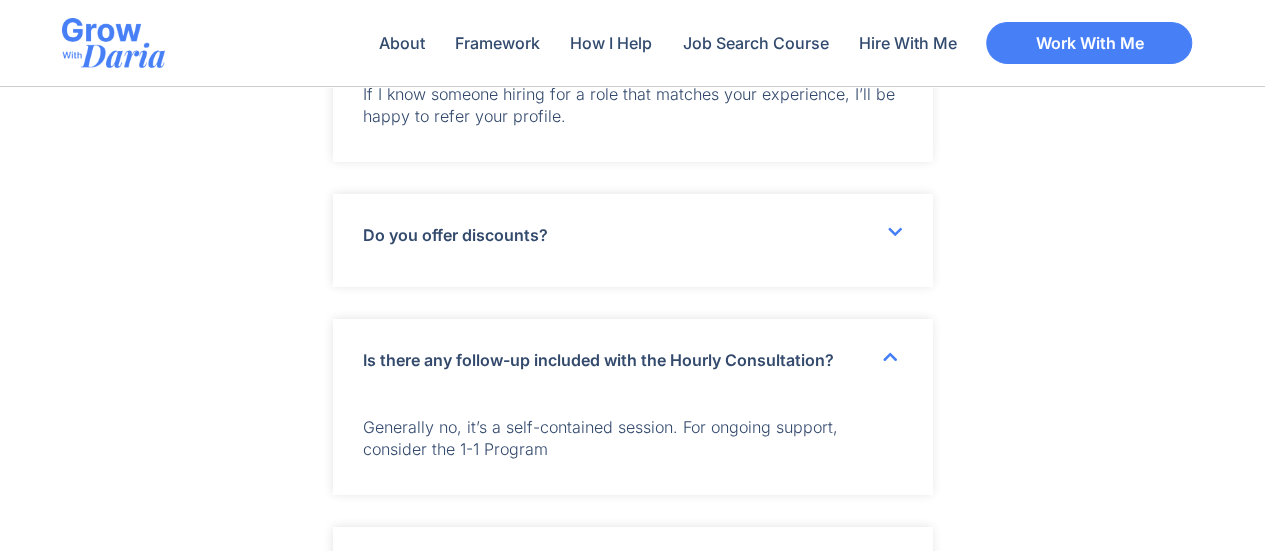 click on "Is there any follow-up included with the Hourly Consultation?" at bounding box center [598, 360] 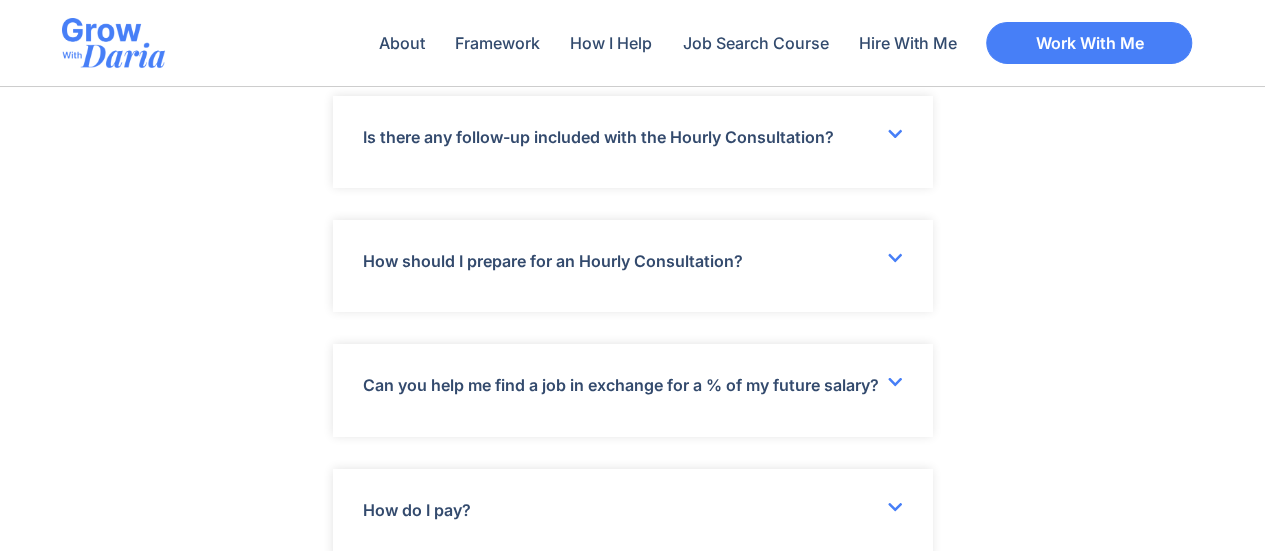 scroll, scrollTop: 7304, scrollLeft: 0, axis: vertical 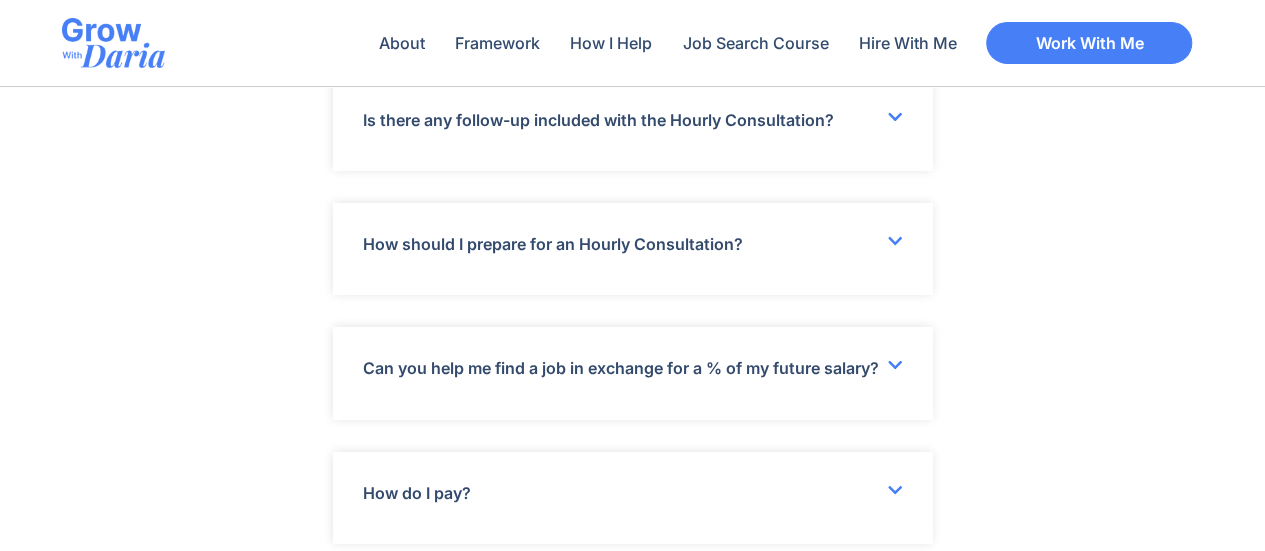 click on "Can you help me find a job in exchange for a % of my future salary?" at bounding box center [621, 368] 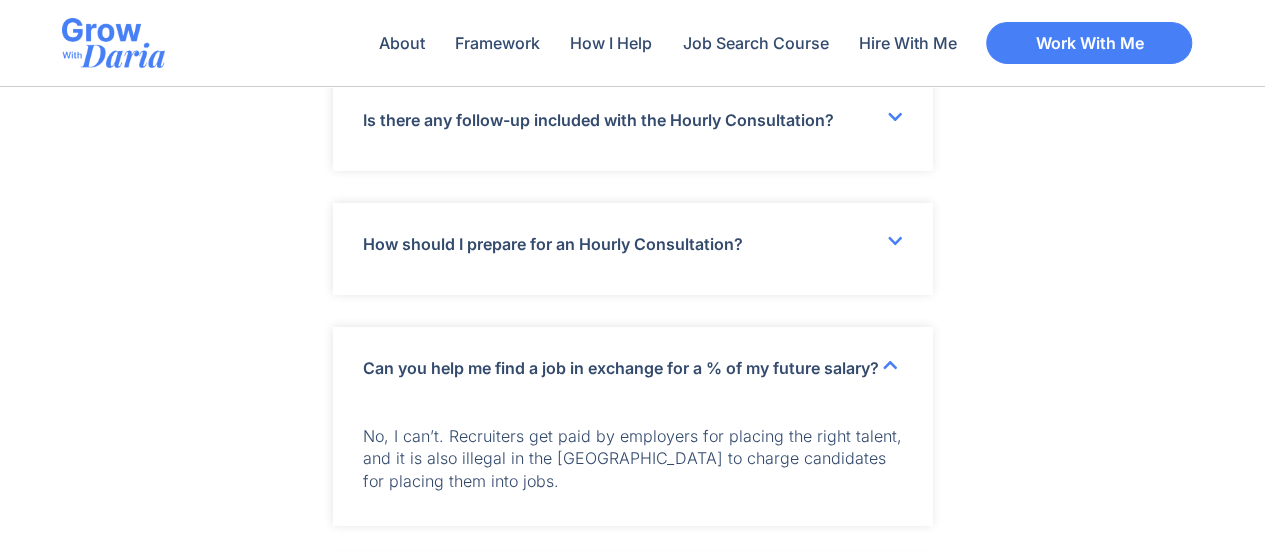 click on "FAQs
Most frequent questions and answers
How much time does the coaching program take?
You should allocate in total around 5-8 hrs. Our first online session takes 1.5-2 hrs. Then you need to do your part based on my recommendations (2 to 4 hrs exercise). After that, allocate another 1-2 hrs for a follow up call & a few feedback rounds.
Can I get a receipt and expense your services through my employer?
Yes, I can issue a receipt under “Professional/Personal Development” for reimbursement purposes.
How long will it take to land a job after starting the program?
No" at bounding box center (633, -343) 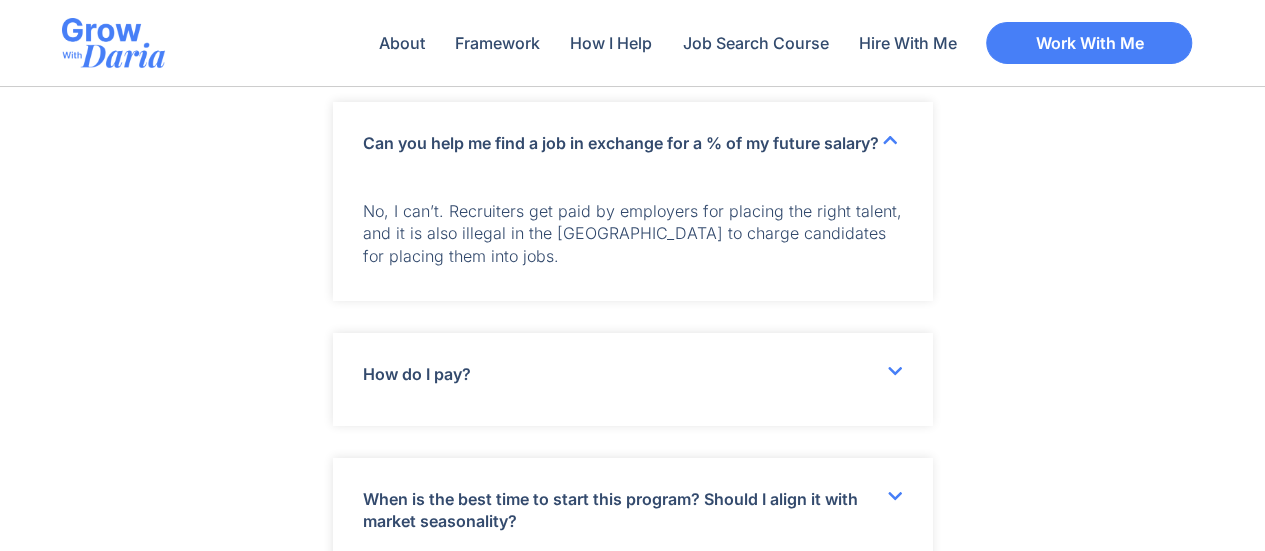 scroll, scrollTop: 7584, scrollLeft: 0, axis: vertical 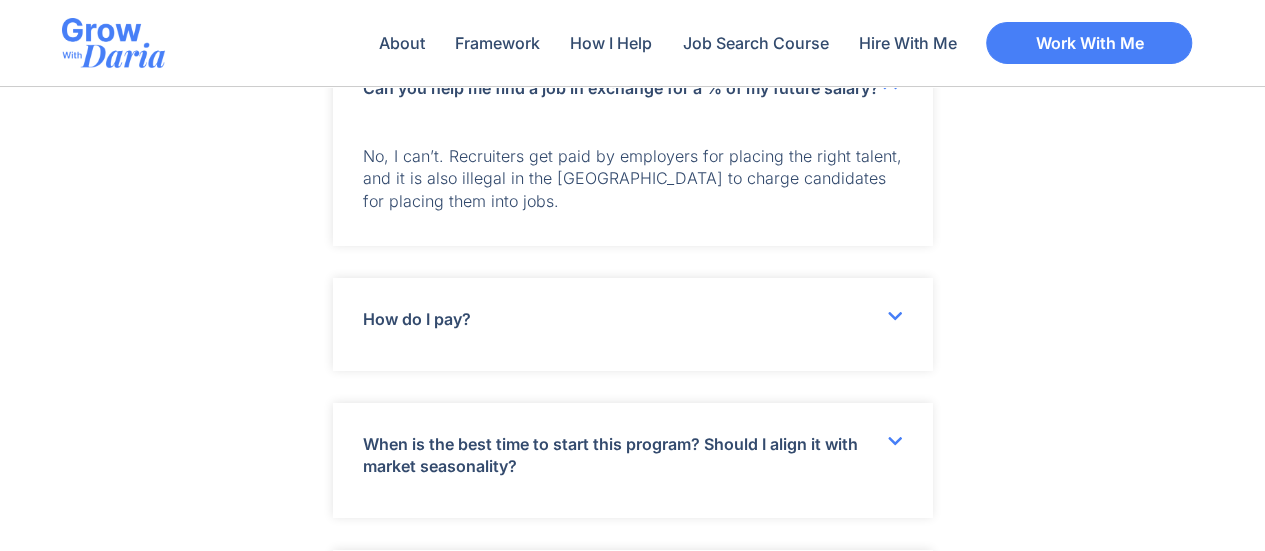 click on "How do I pay?" at bounding box center [633, 324] 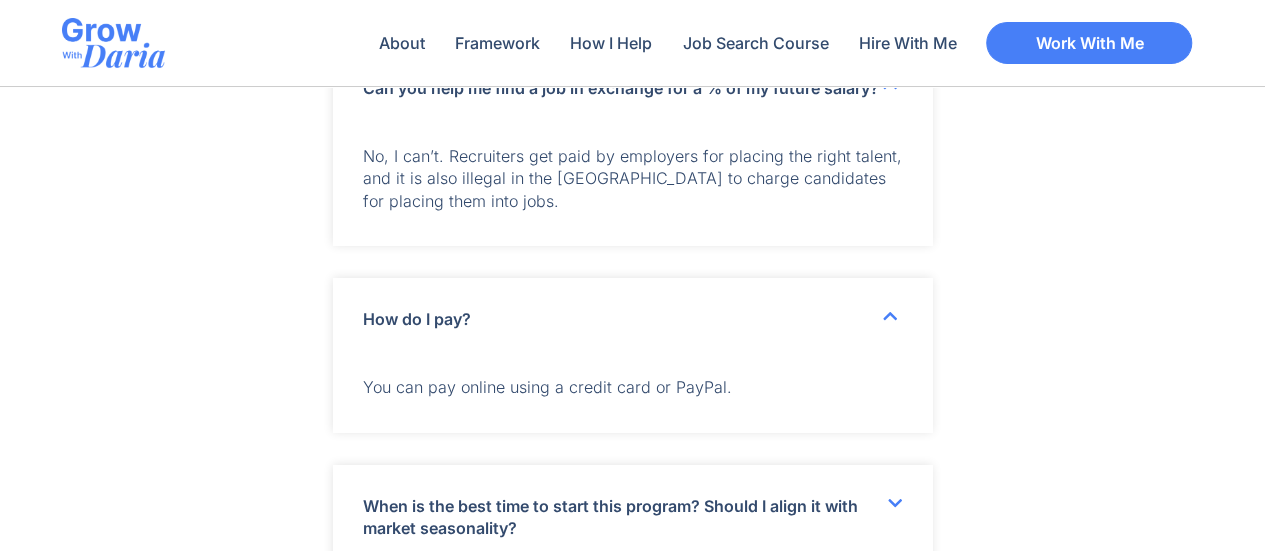 click on "FAQs
Most frequent questions and answers
How much time does the coaching program take?
You should allocate in total around 5-8 hrs. Our first online session takes 1.5-2 hrs. Then you need to do your part based on my recommendations (2 to 4 hrs exercise). After that, allocate another 1-2 hrs for a follow up call & a few feedback rounds.
Can I get a receipt and expense your services through my employer?
Yes, I can issue a receipt under “Professional/Personal Development” for reimbursement purposes.
How long will it take to land a job after starting the program?
No" at bounding box center (633, -592) 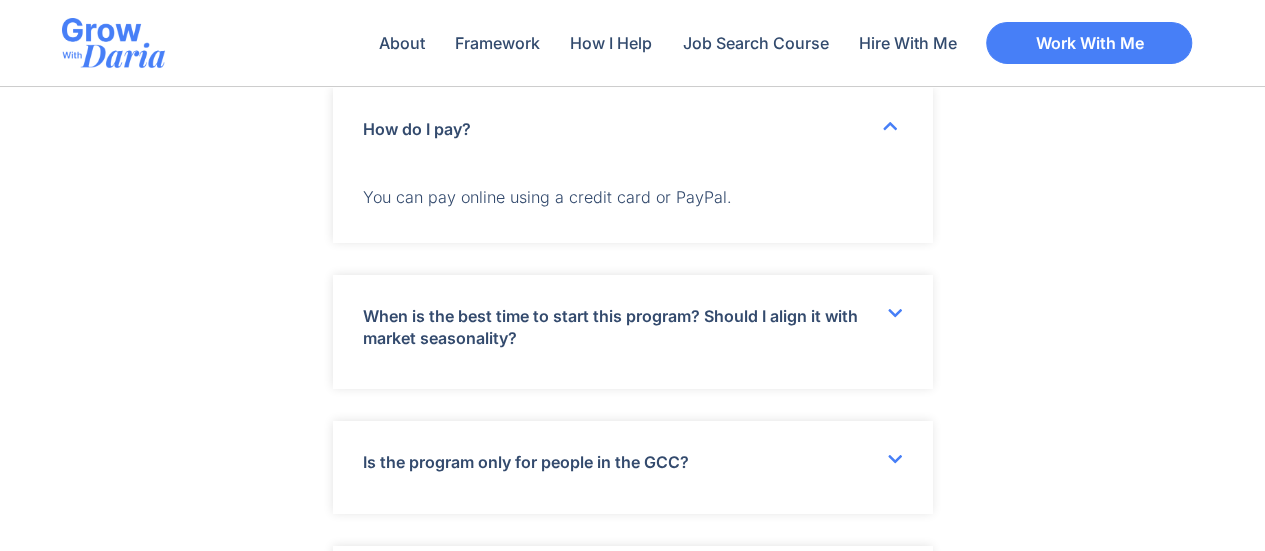 scroll, scrollTop: 7904, scrollLeft: 0, axis: vertical 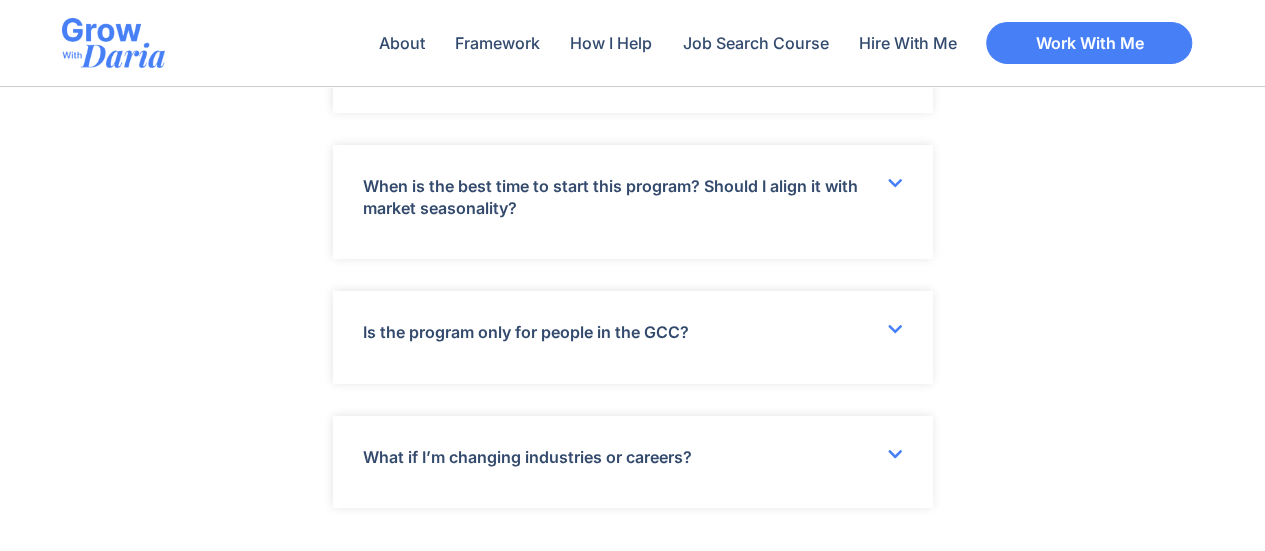 click on "When is the best time to start this program? Should I align it with market seasonality?" at bounding box center (610, 197) 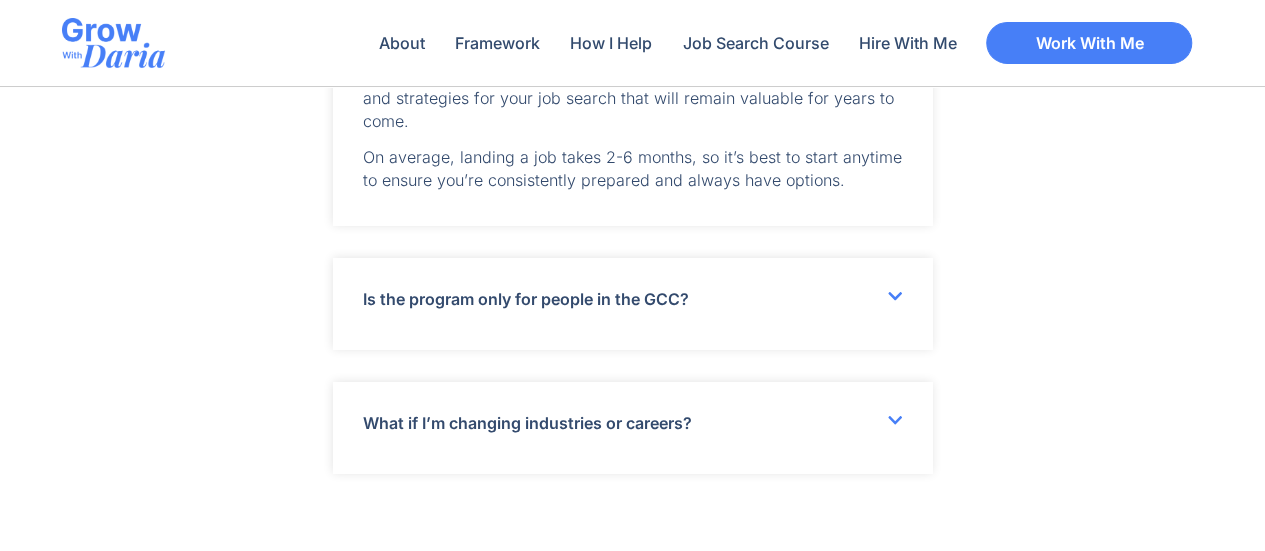 scroll, scrollTop: 8144, scrollLeft: 0, axis: vertical 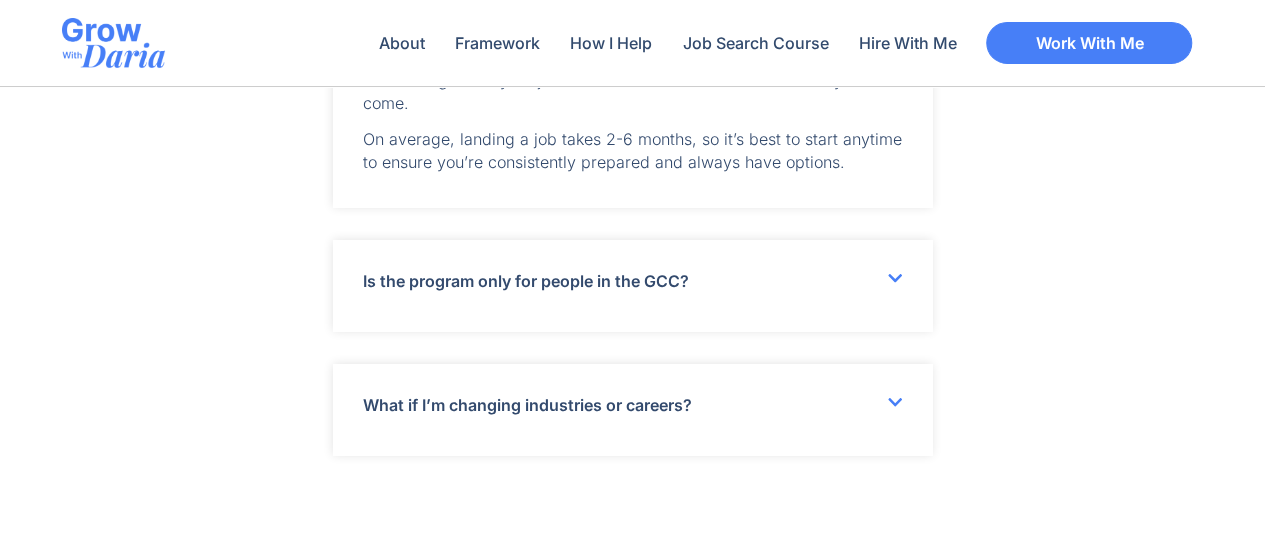 click on "Is the program only for people in the GCC?" at bounding box center (526, 281) 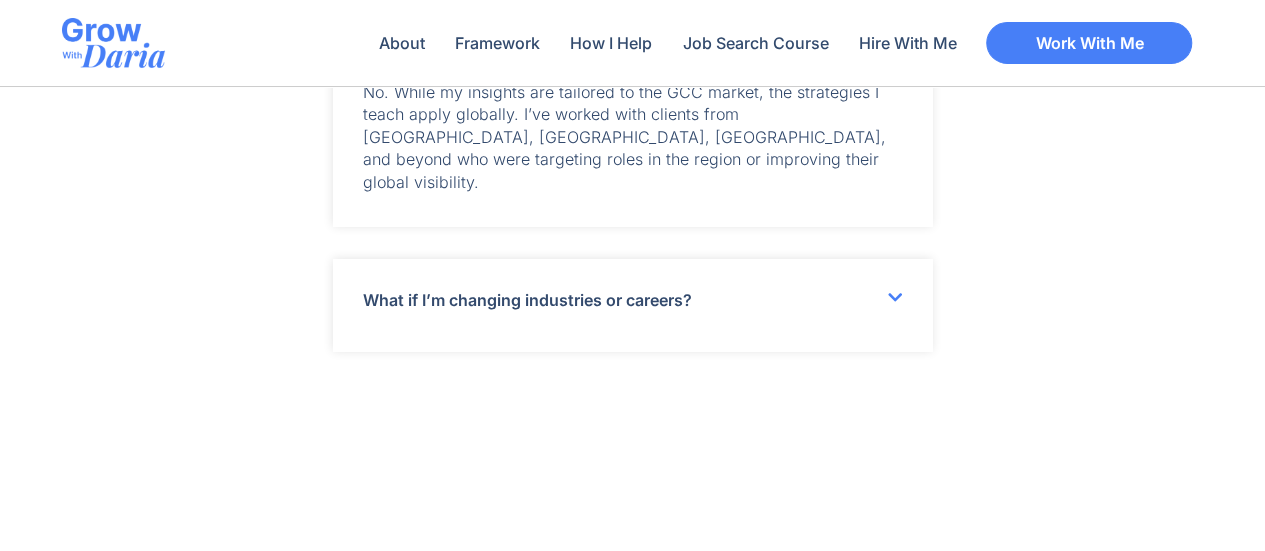 scroll, scrollTop: 8464, scrollLeft: 0, axis: vertical 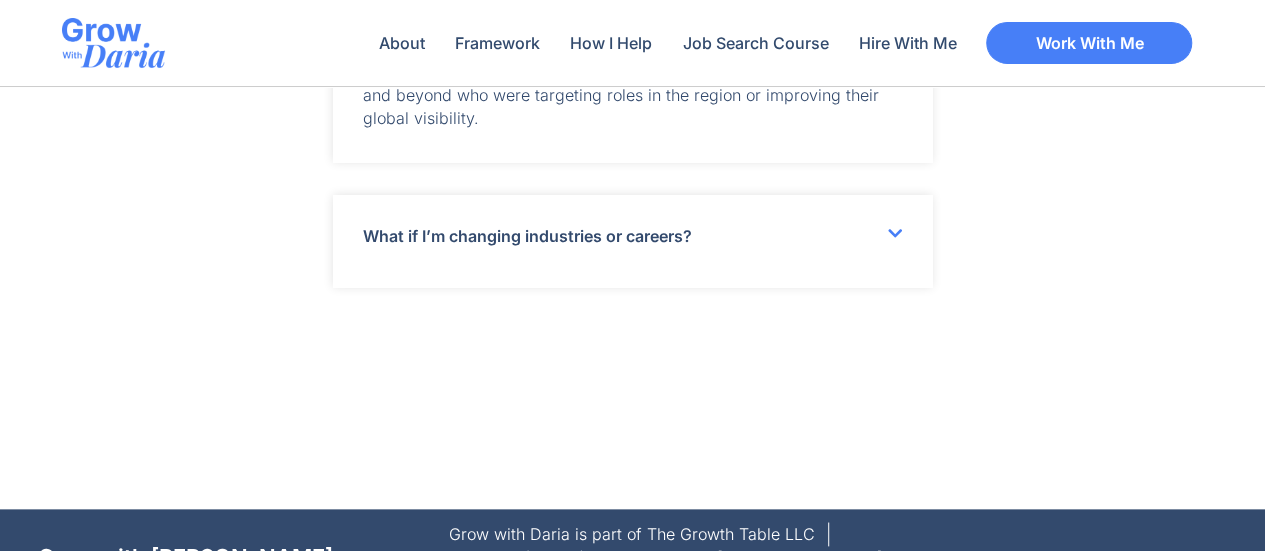 click on "What if I’m changing industries or careers?" at bounding box center [633, 241] 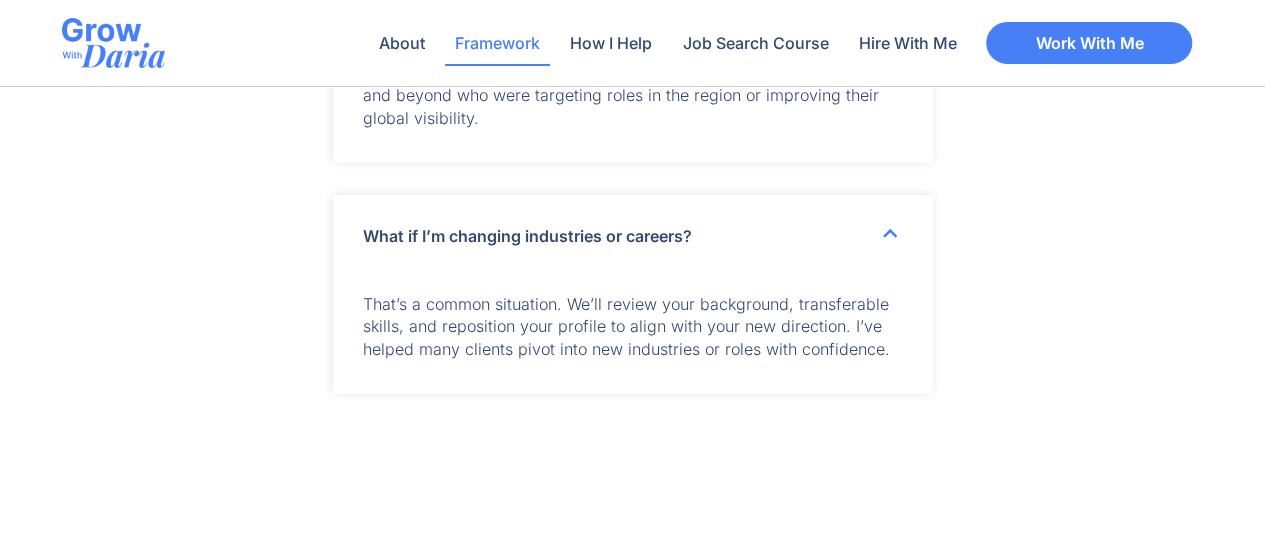 click on "Framework" 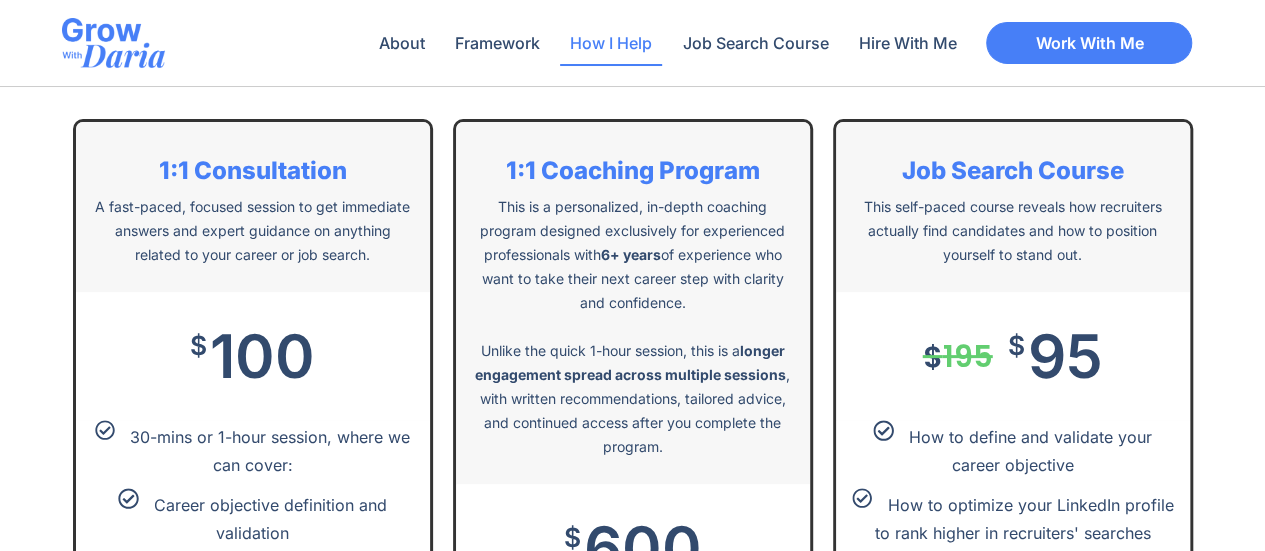 scroll, scrollTop: 3900, scrollLeft: 0, axis: vertical 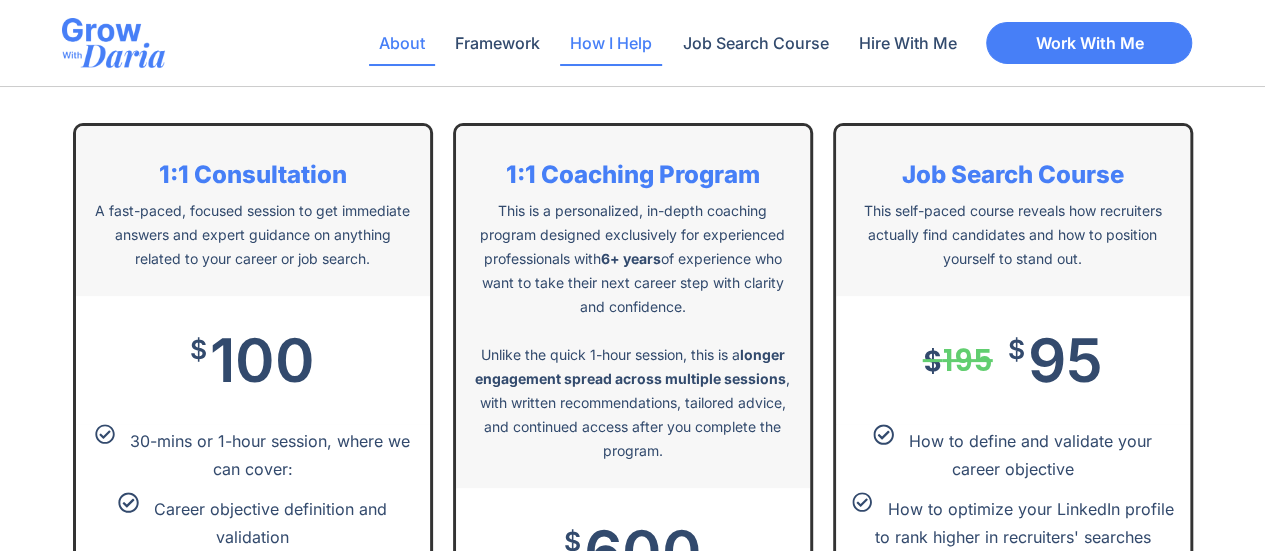 click on "About" 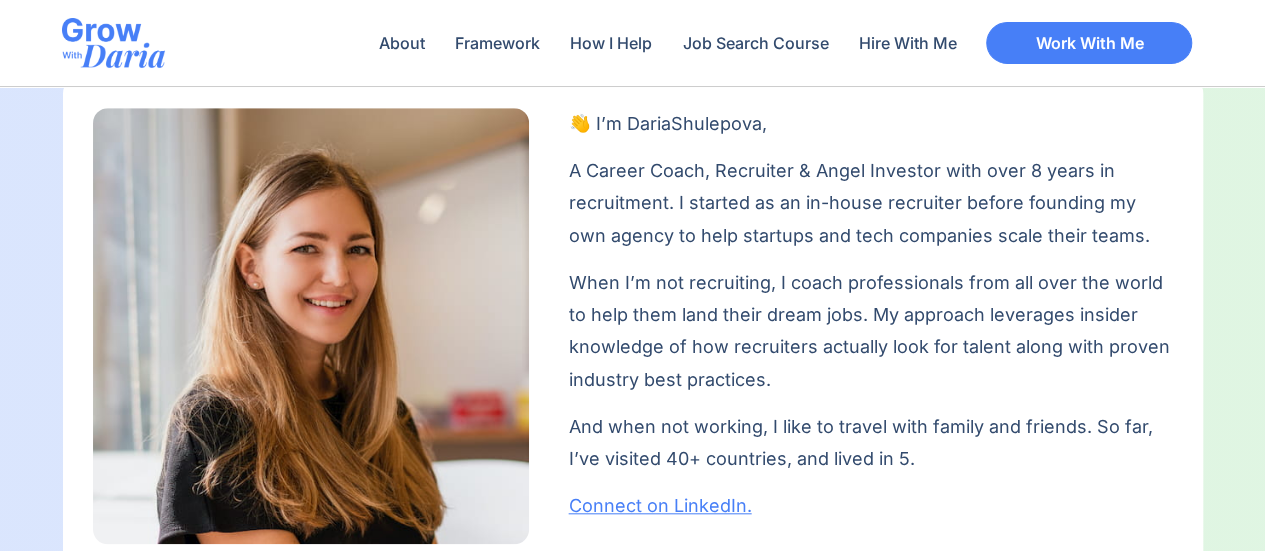 scroll, scrollTop: 682, scrollLeft: 0, axis: vertical 